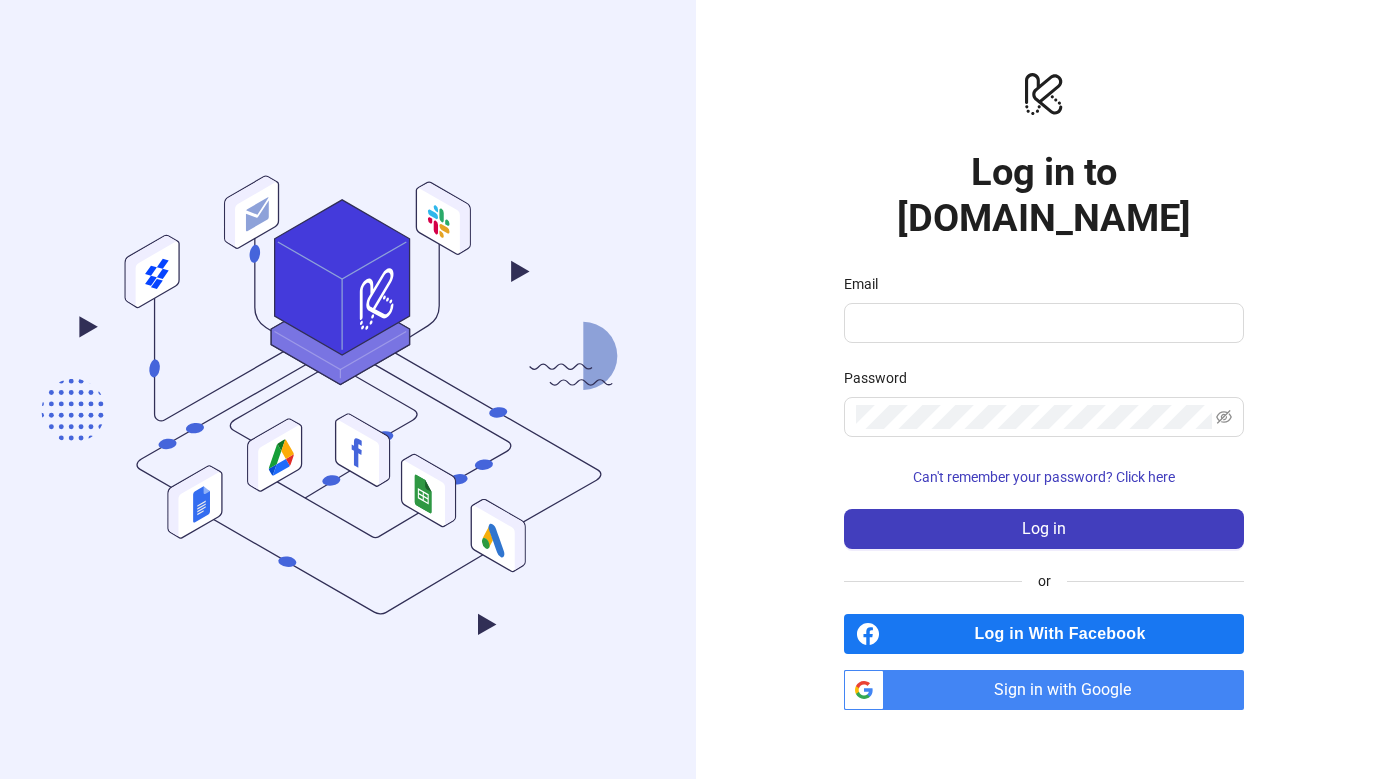 scroll, scrollTop: 0, scrollLeft: 0, axis: both 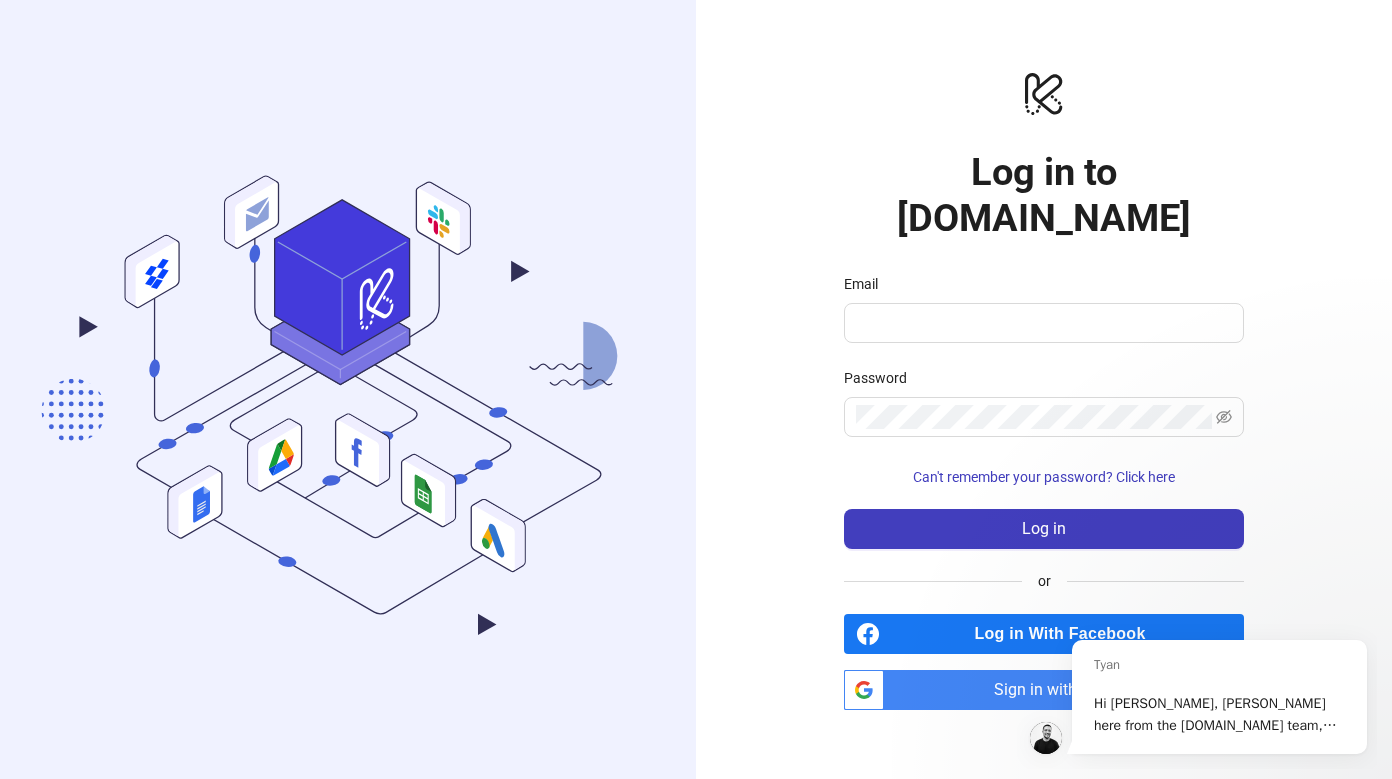 click on "Tyan Hi [PERSON_NAME],   [PERSON_NAME] here from the [DOMAIN_NAME] team, nice to meet you!   Just wanted to give you a warm welcome to [DOMAIN_NAME].   Feel free to reach out if you have any questions. You can book a call here if you want me to do a quick walk through of the platform.   Looking forward to hearing from you! Best, Tyan" at bounding box center [1197, 697] 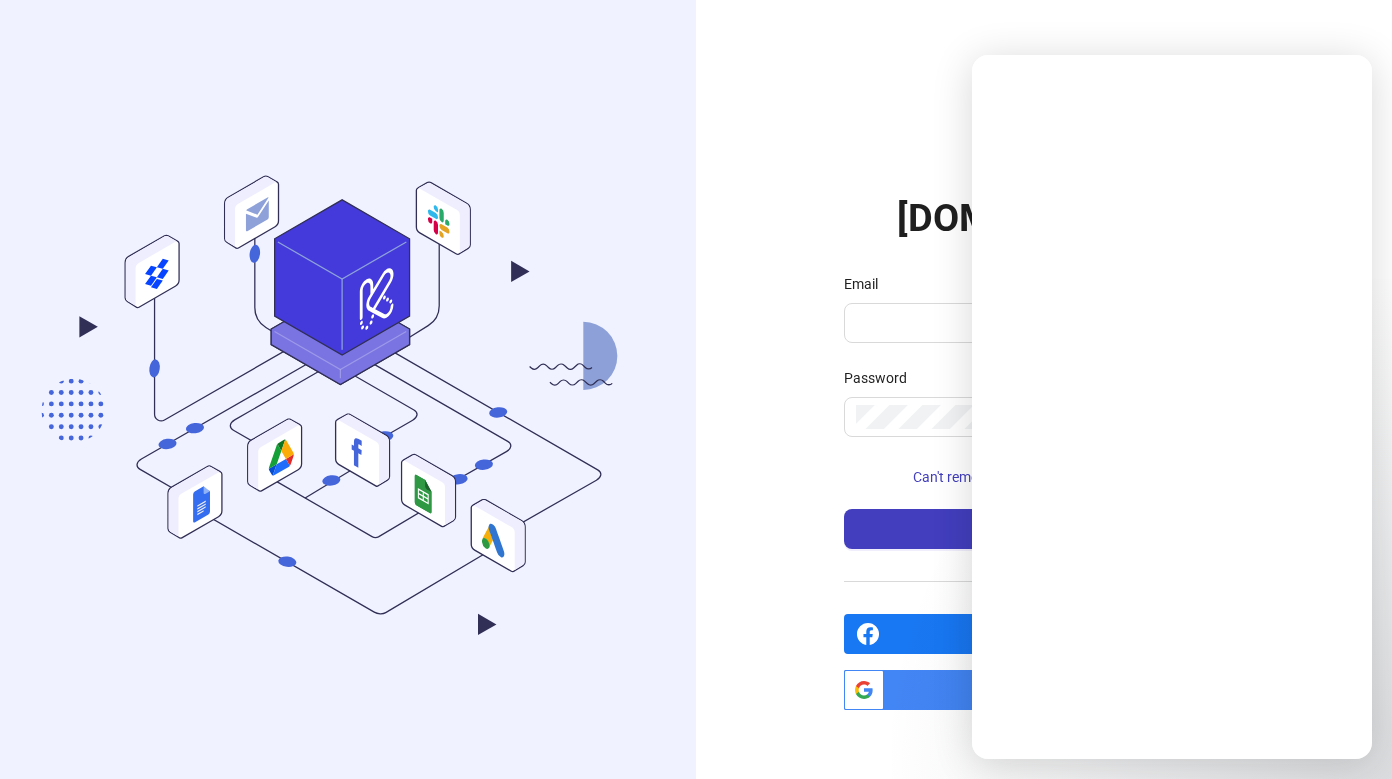 scroll, scrollTop: 0, scrollLeft: 0, axis: both 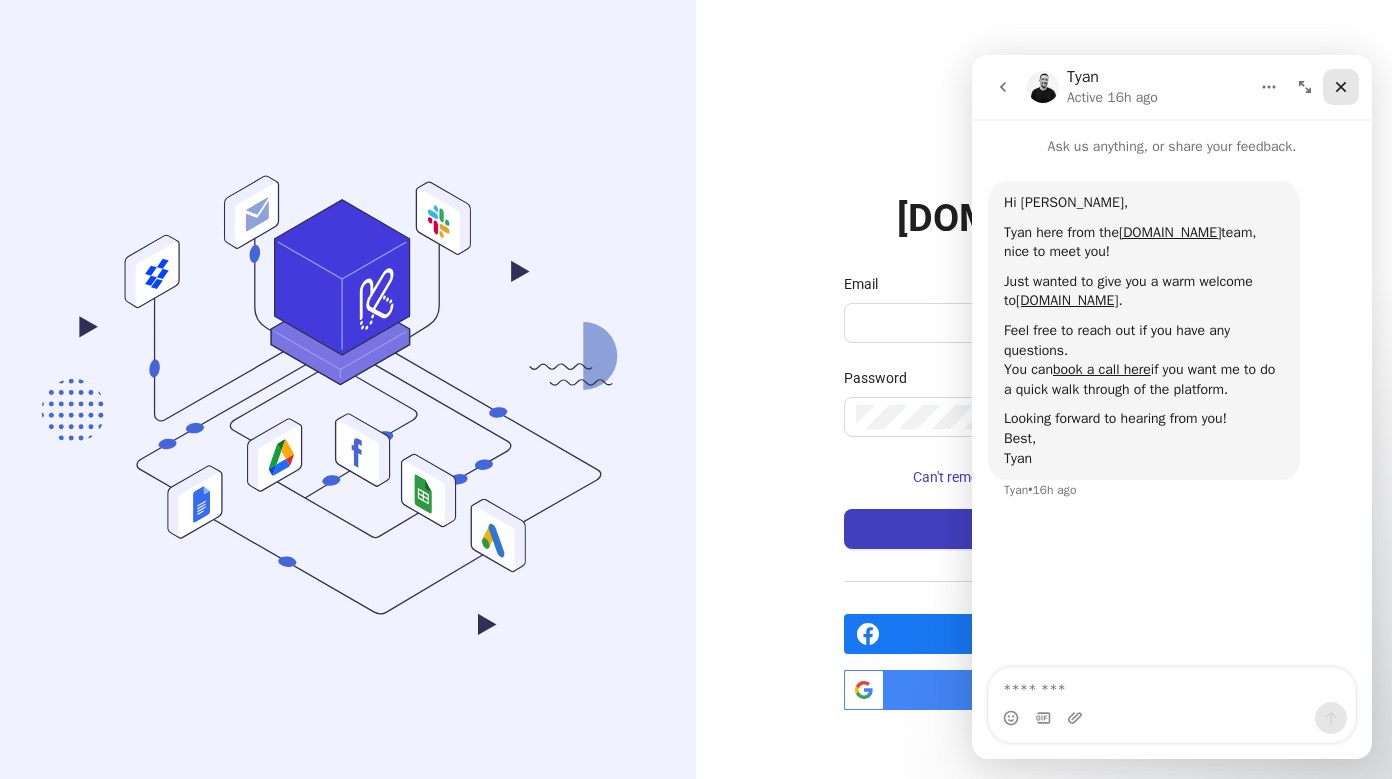 click 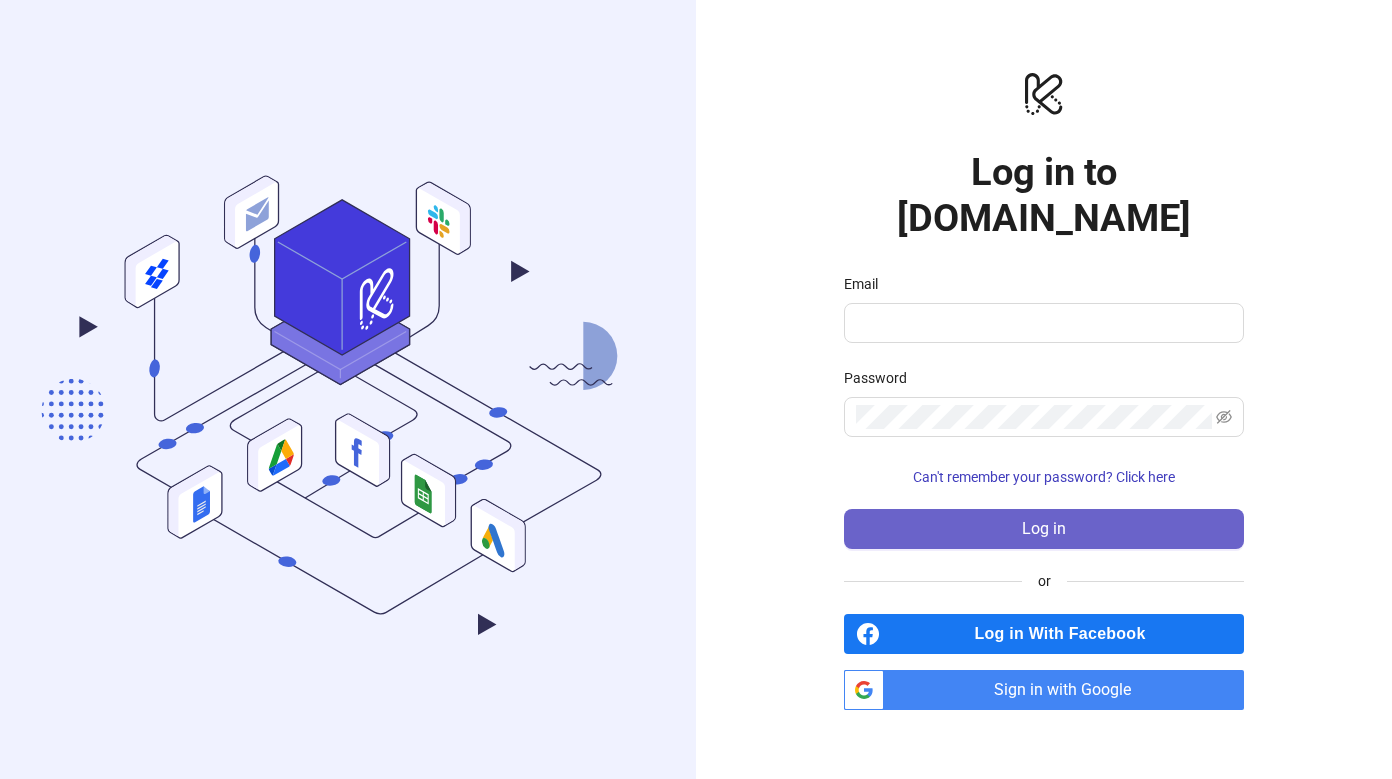 scroll, scrollTop: 0, scrollLeft: 0, axis: both 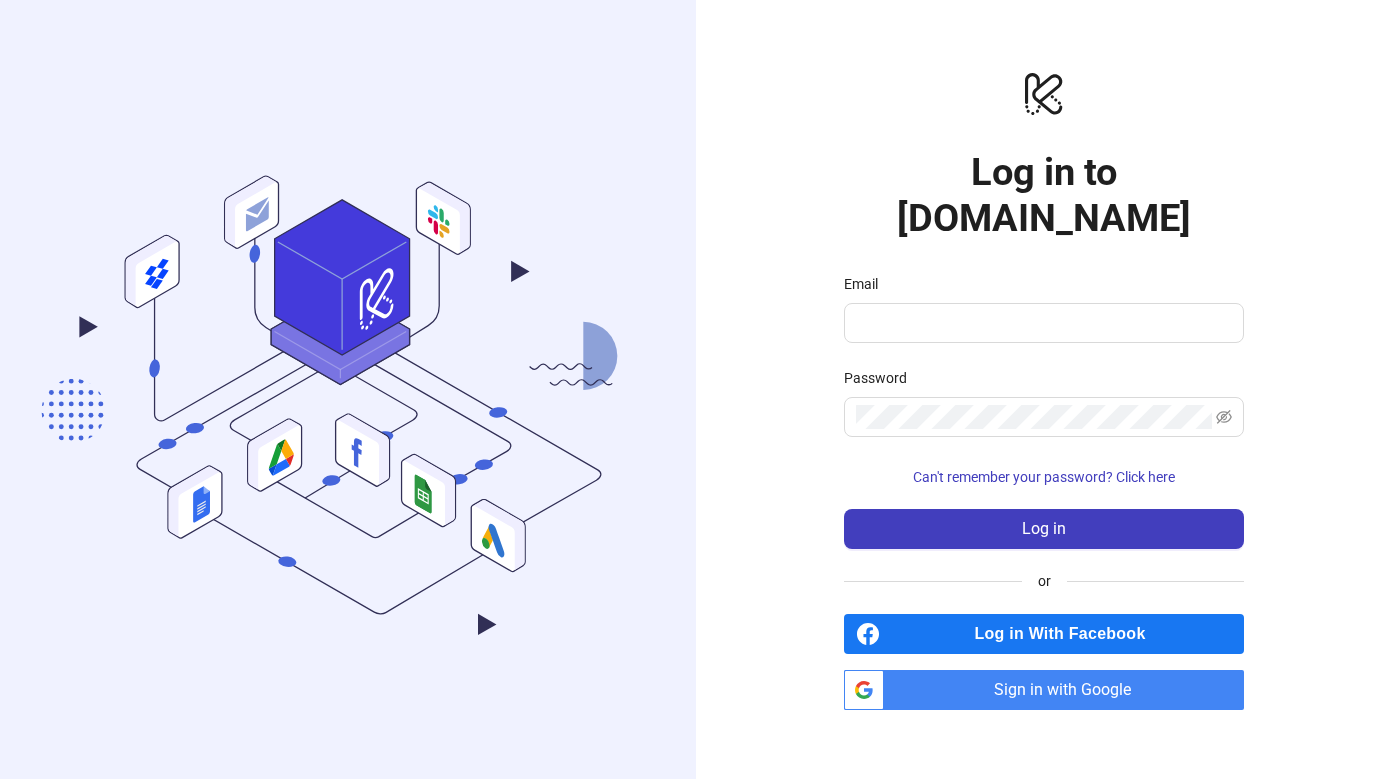 click on "Sign in with Google" at bounding box center (1068, 690) 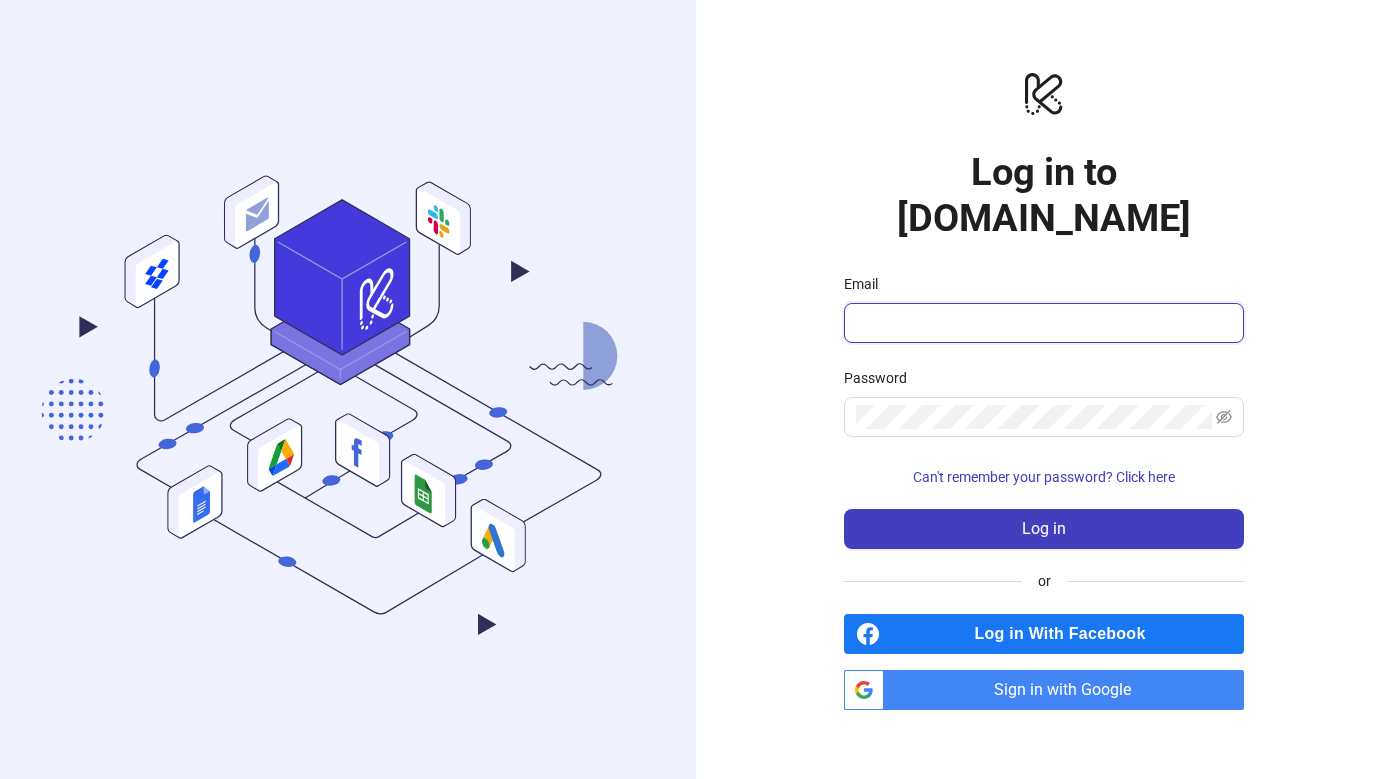 click on "Email" at bounding box center (1042, 323) 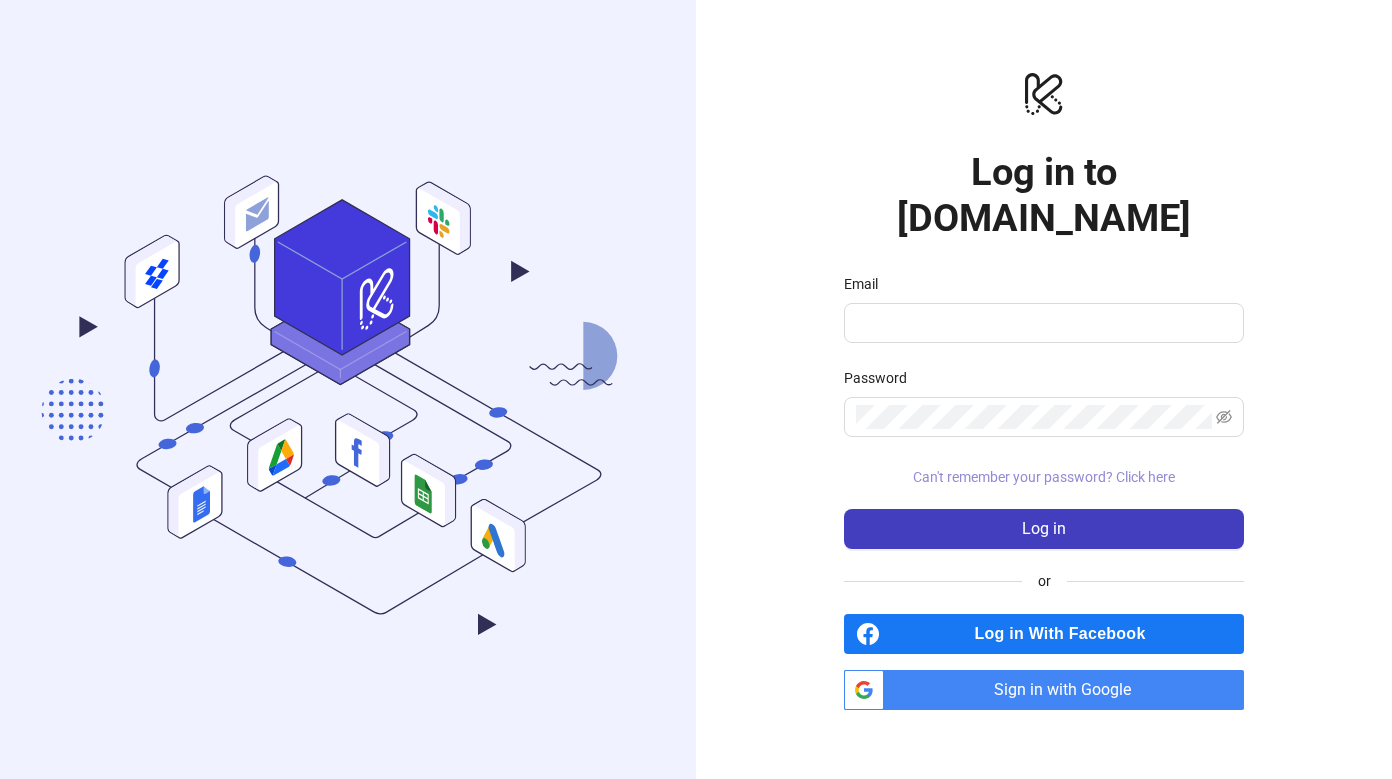 click on "Can't remember your password? Click here" at bounding box center [1044, 477] 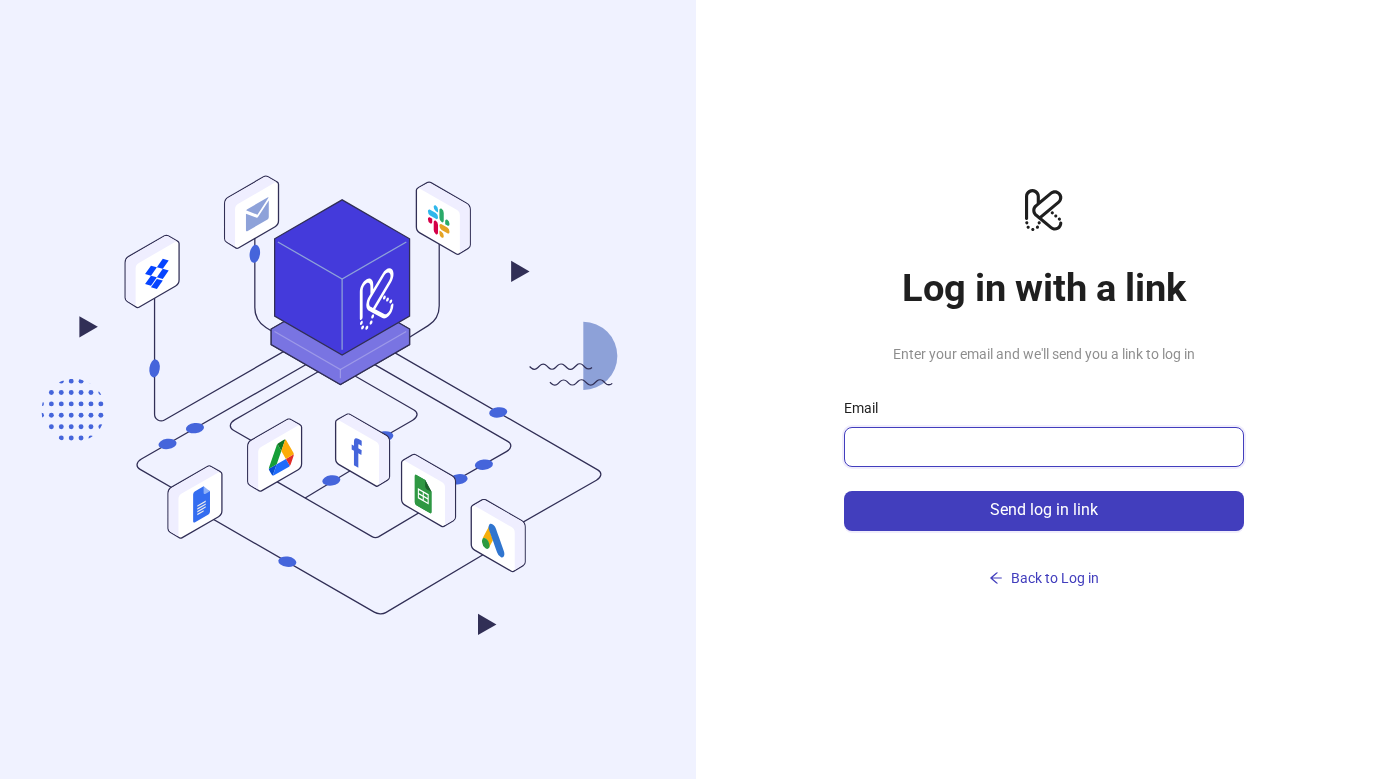 click on "Email" at bounding box center [1042, 447] 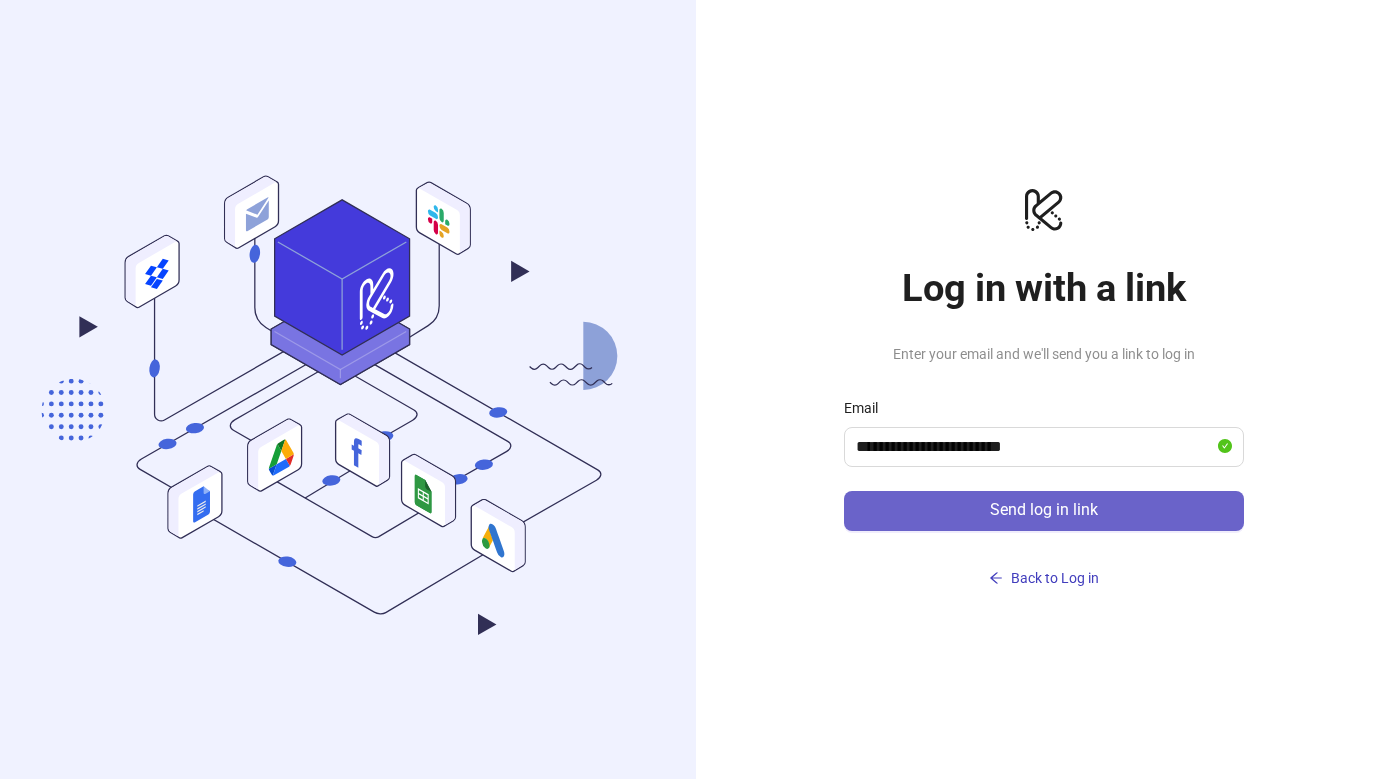 click on "Send log in link" at bounding box center (1044, 511) 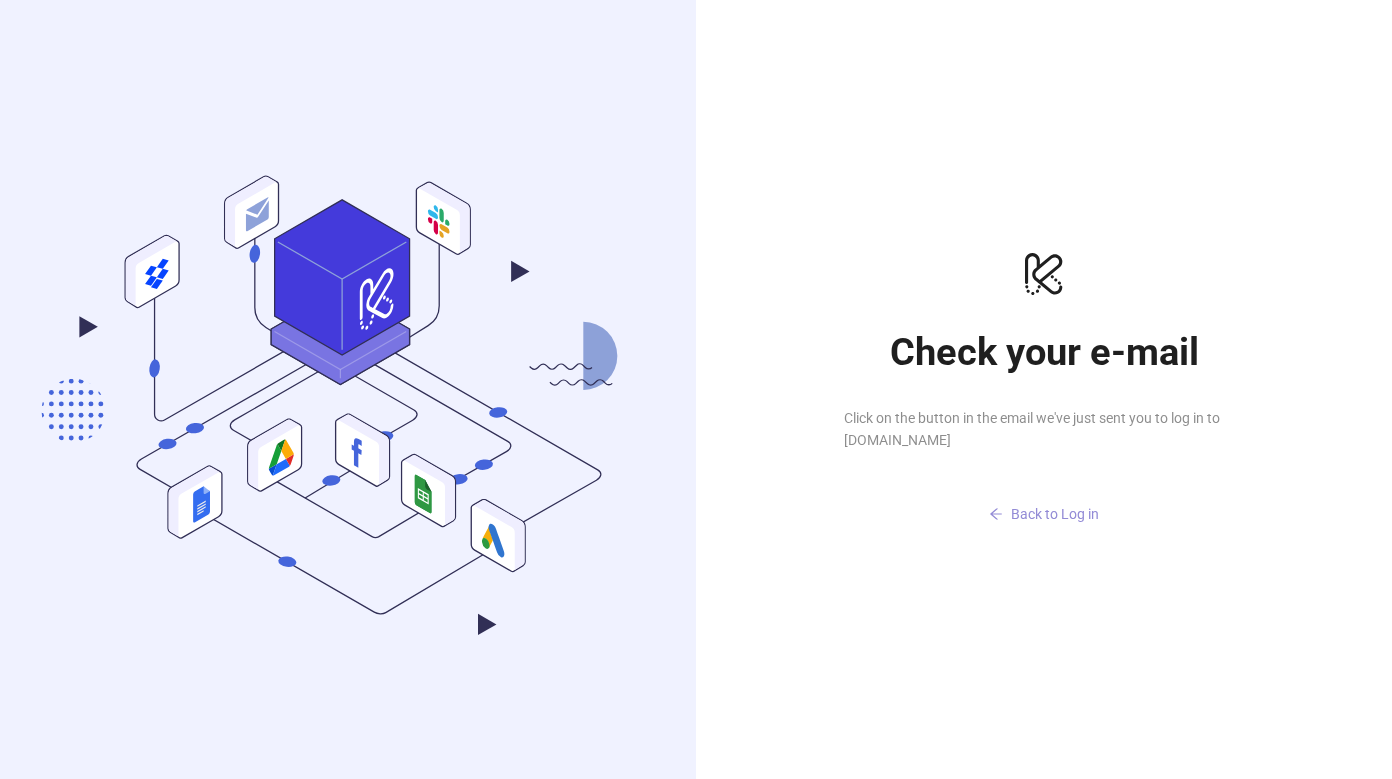 click on "Back to Log in" at bounding box center (1055, 514) 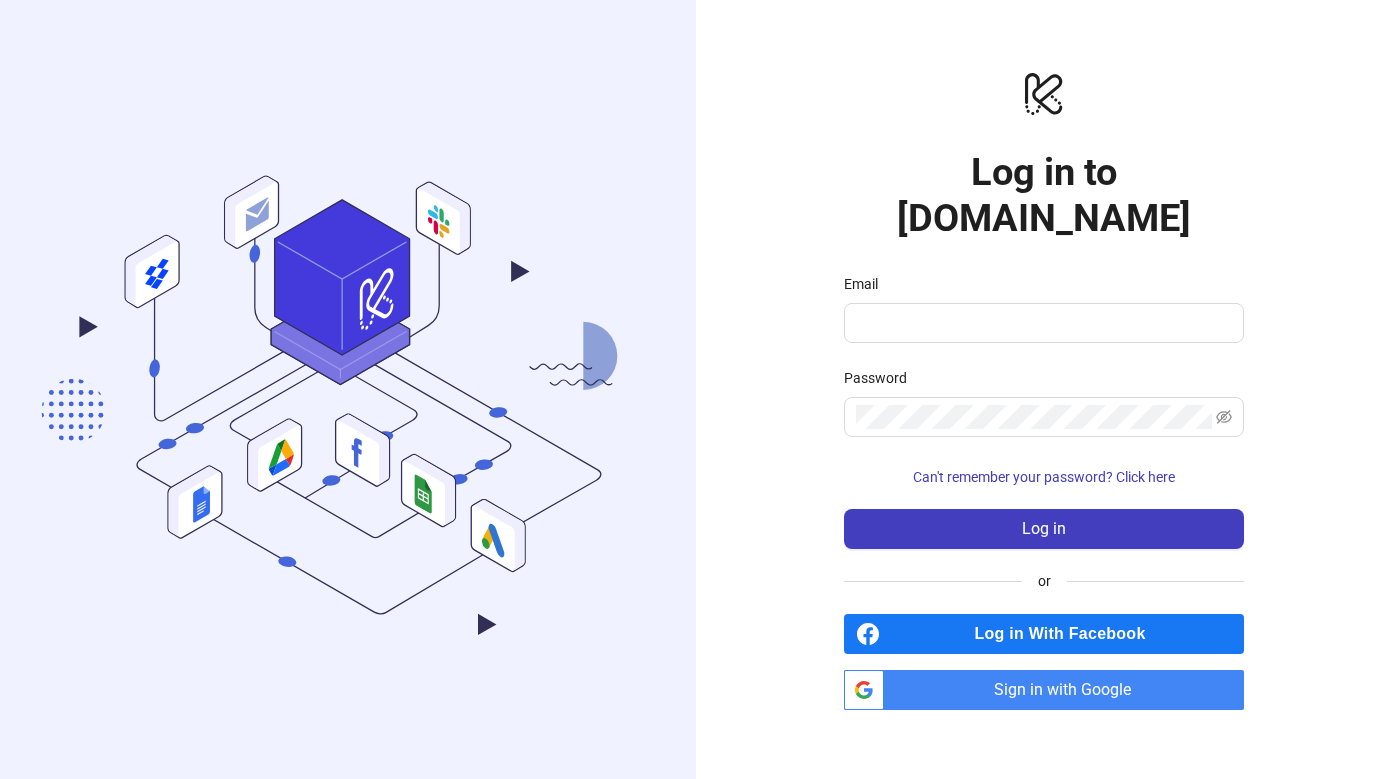 click on "Sign in with Google" at bounding box center [1068, 690] 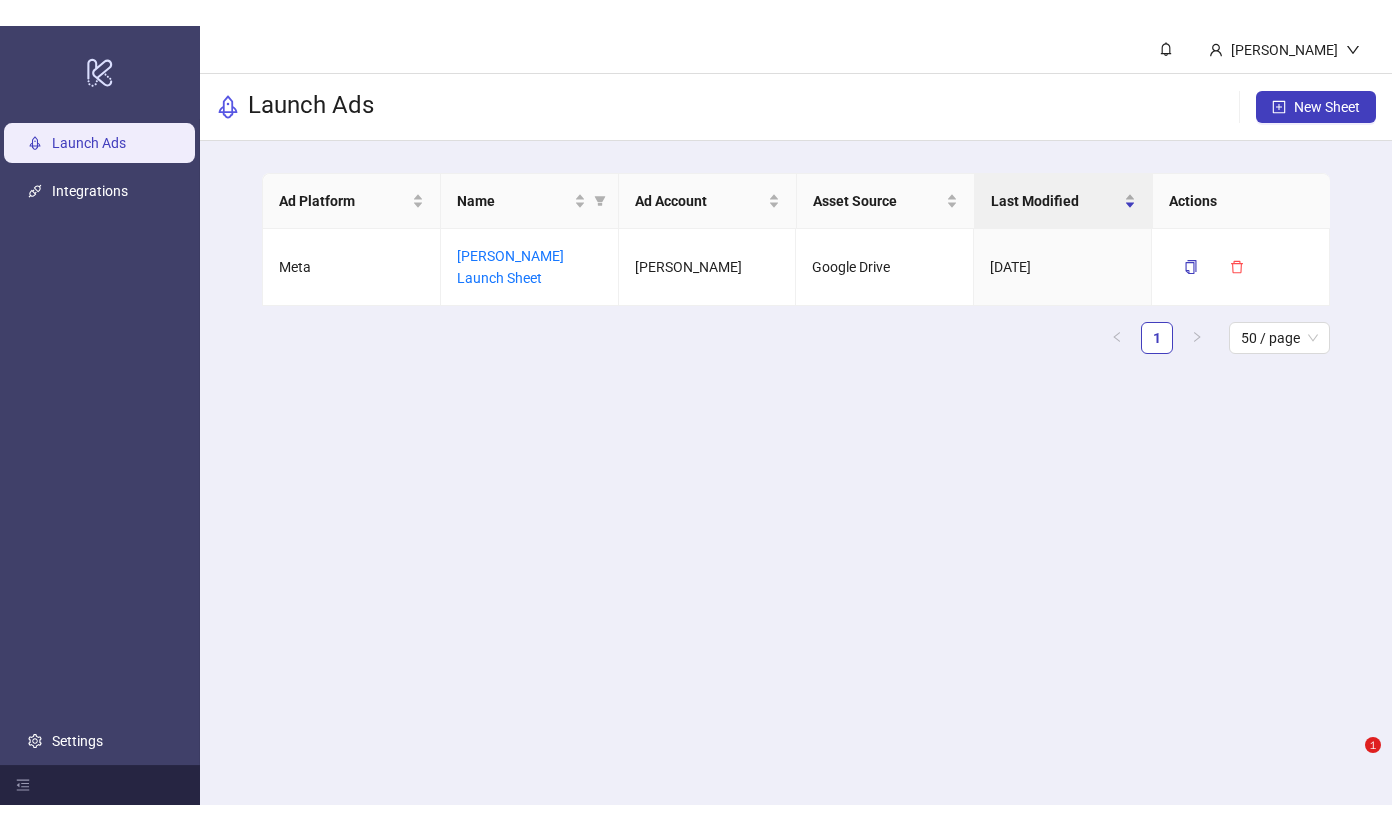 scroll, scrollTop: 0, scrollLeft: 0, axis: both 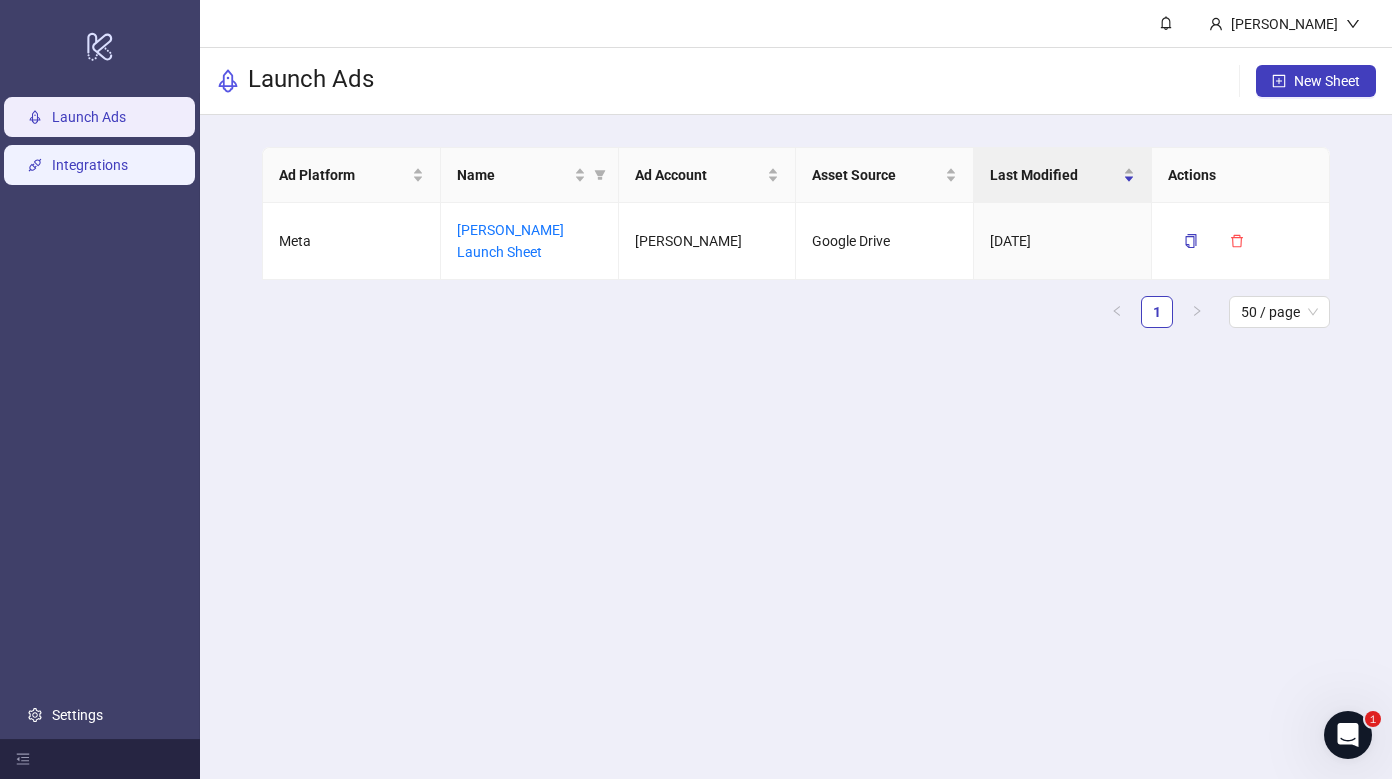 click on "Integrations" at bounding box center (90, 165) 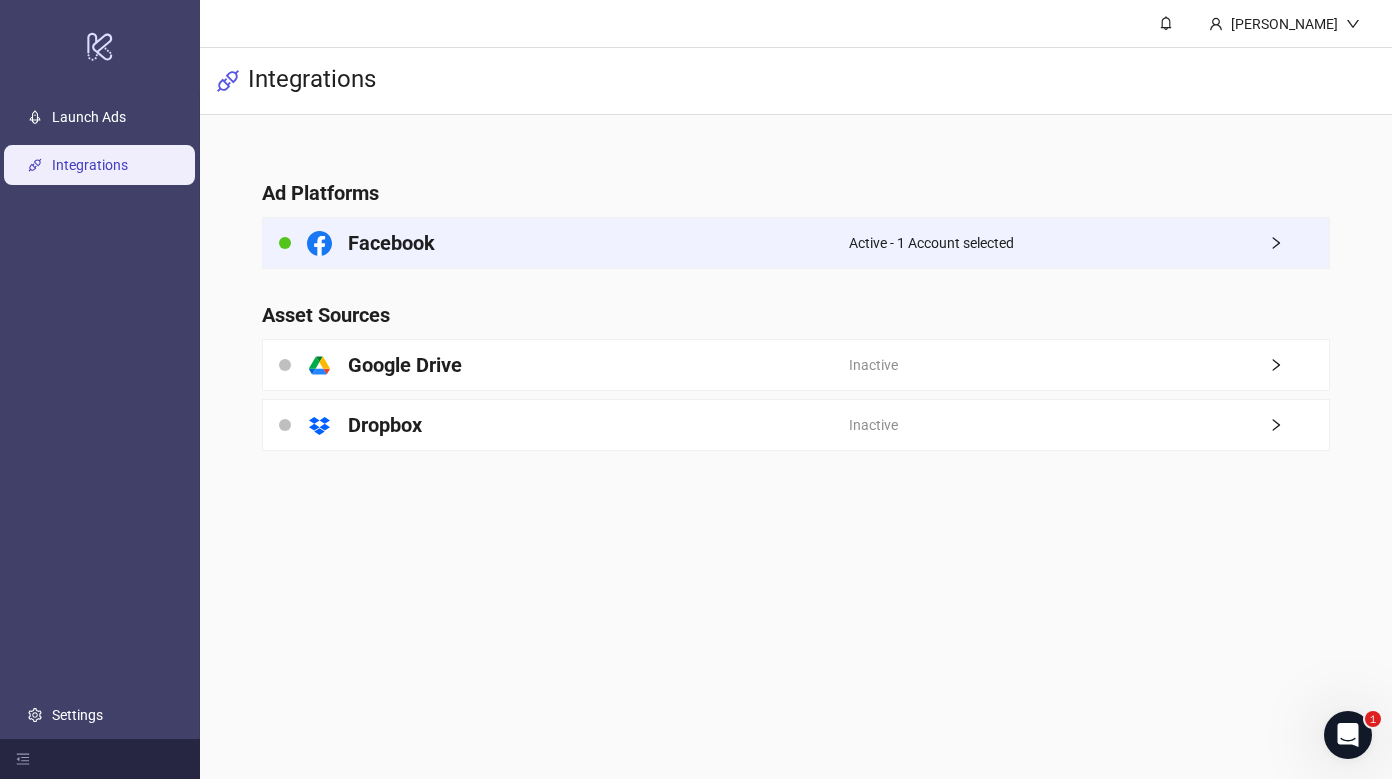 click on "Facebook" at bounding box center [391, 243] 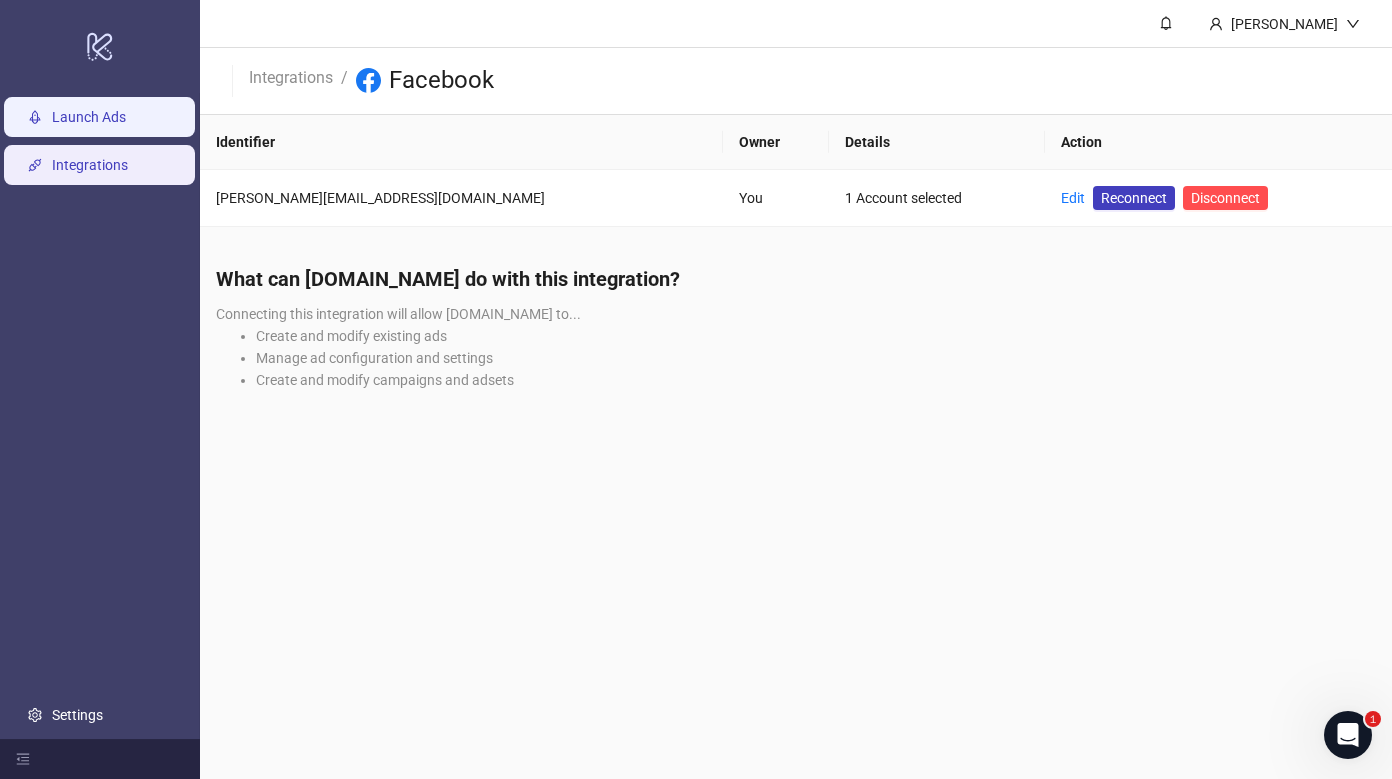 click on "Launch Ads" at bounding box center [89, 117] 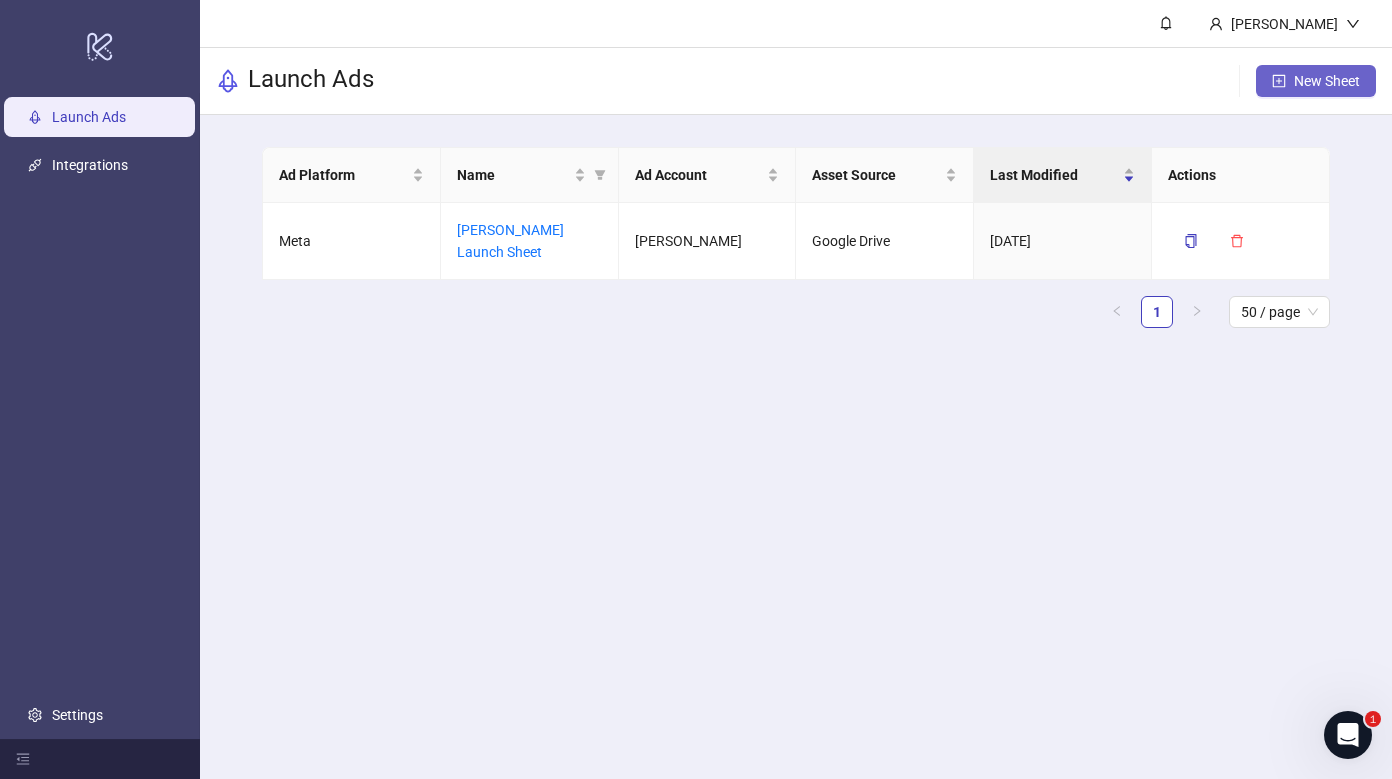 click on "New Sheet" at bounding box center (1327, 81) 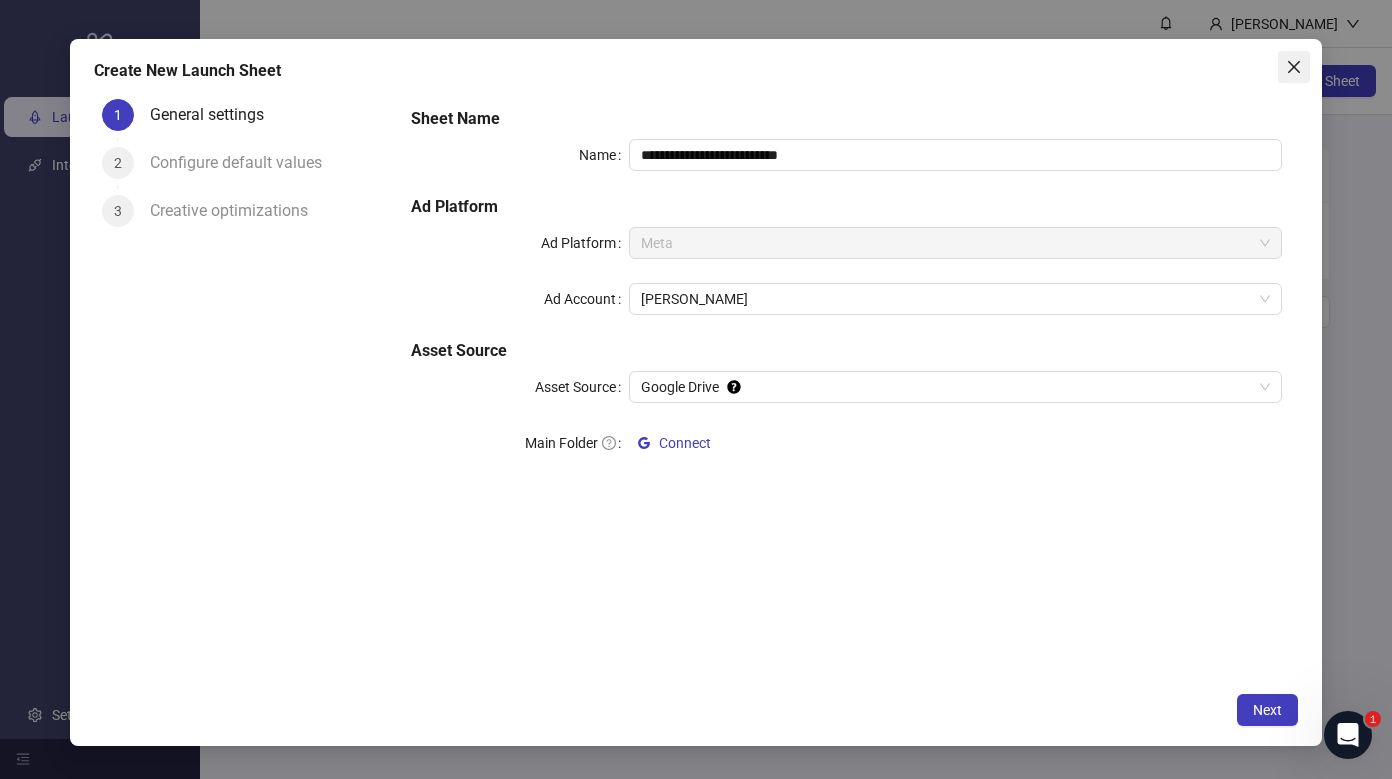click at bounding box center (1294, 67) 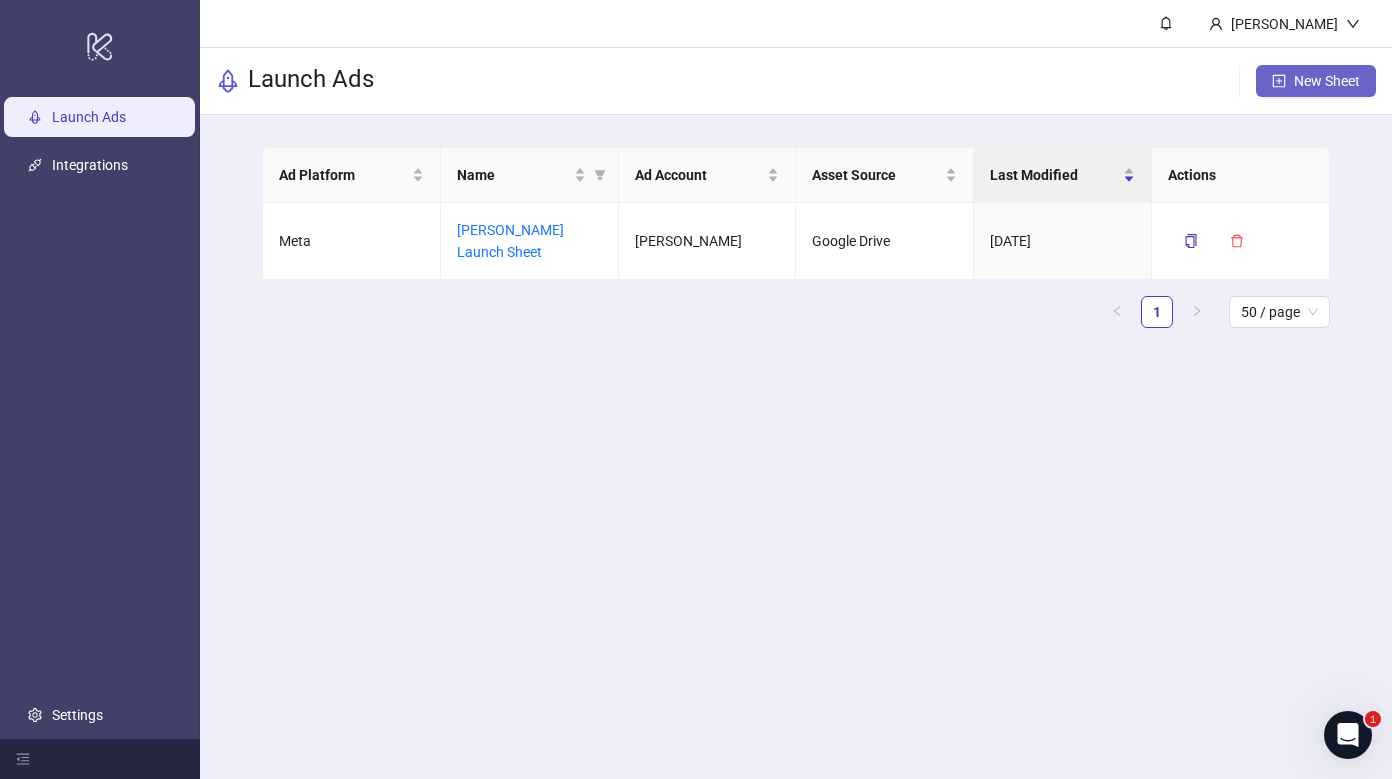 click on "New Sheet" at bounding box center (1316, 81) 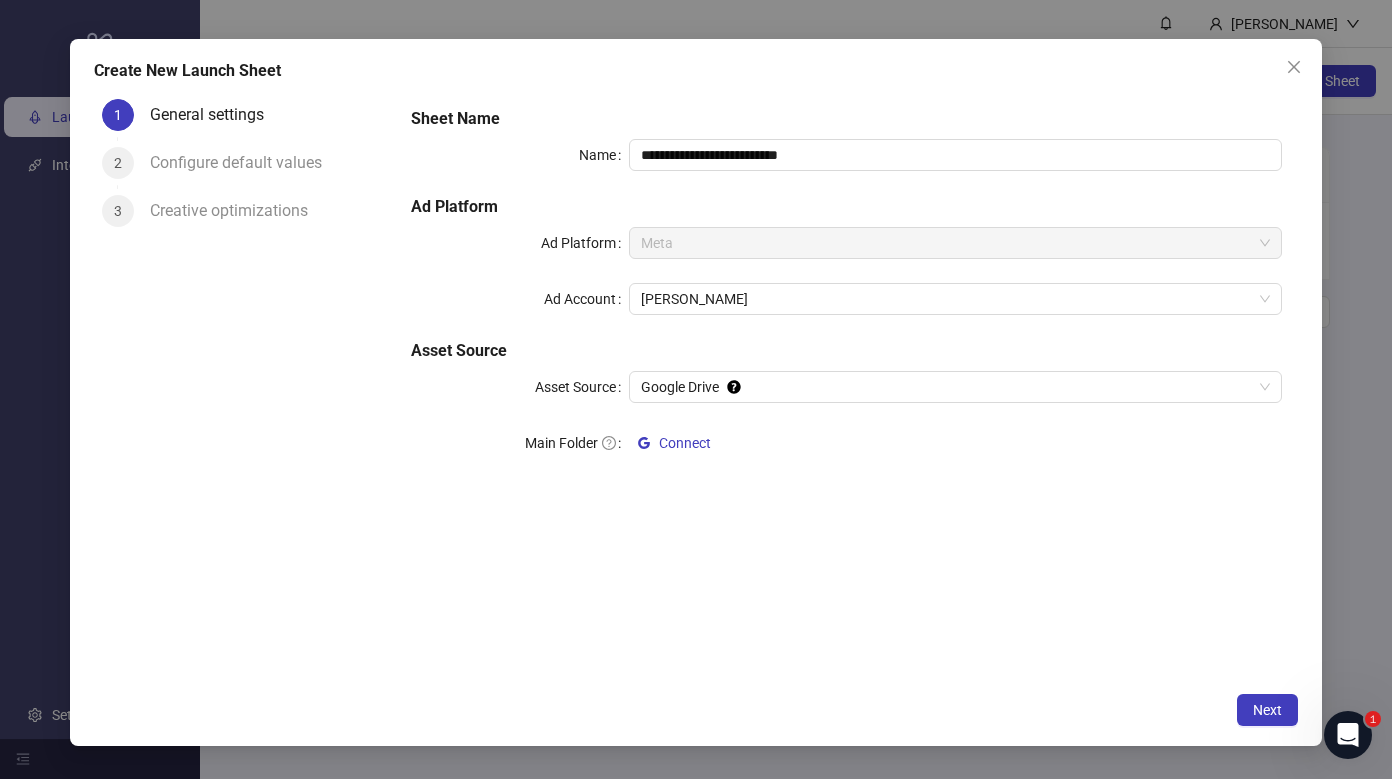 click on "Configure default values" at bounding box center (244, 163) 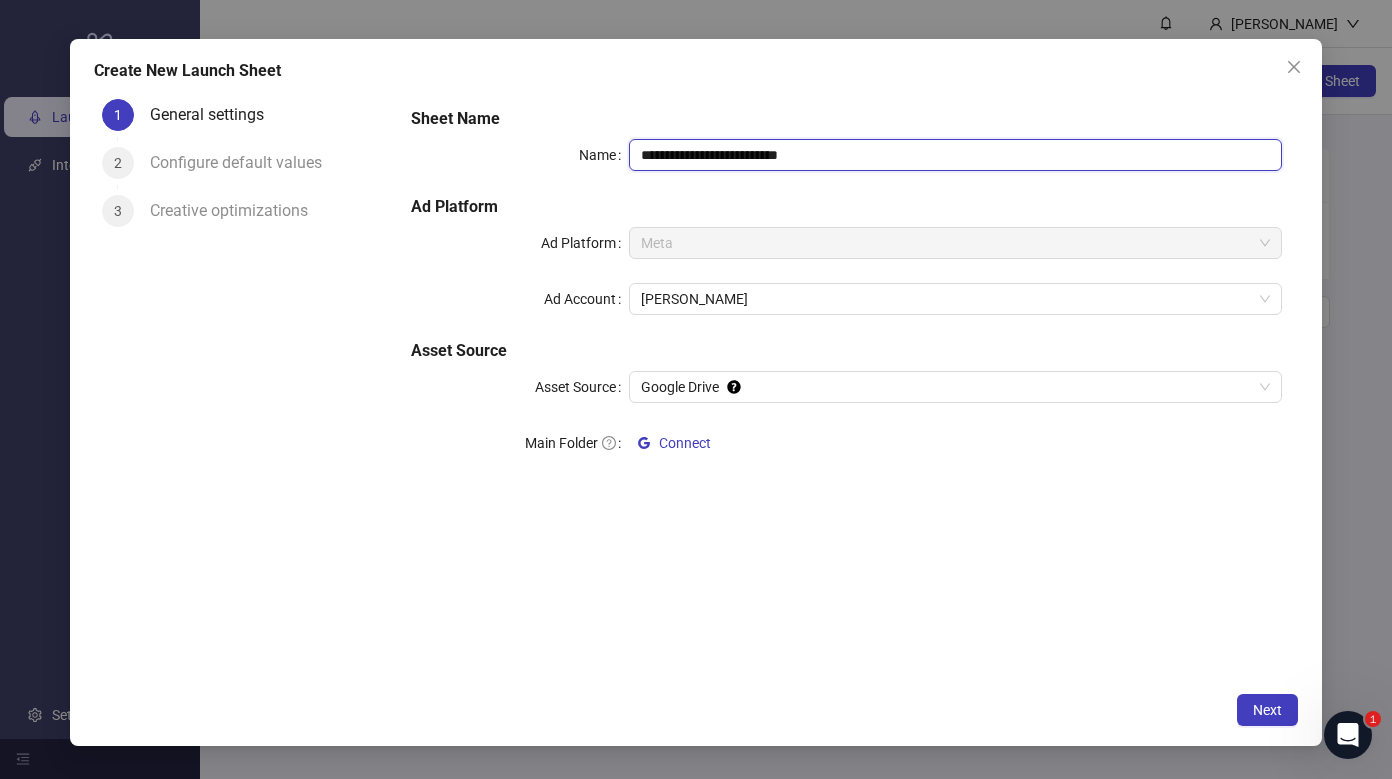 click on "**********" at bounding box center [956, 155] 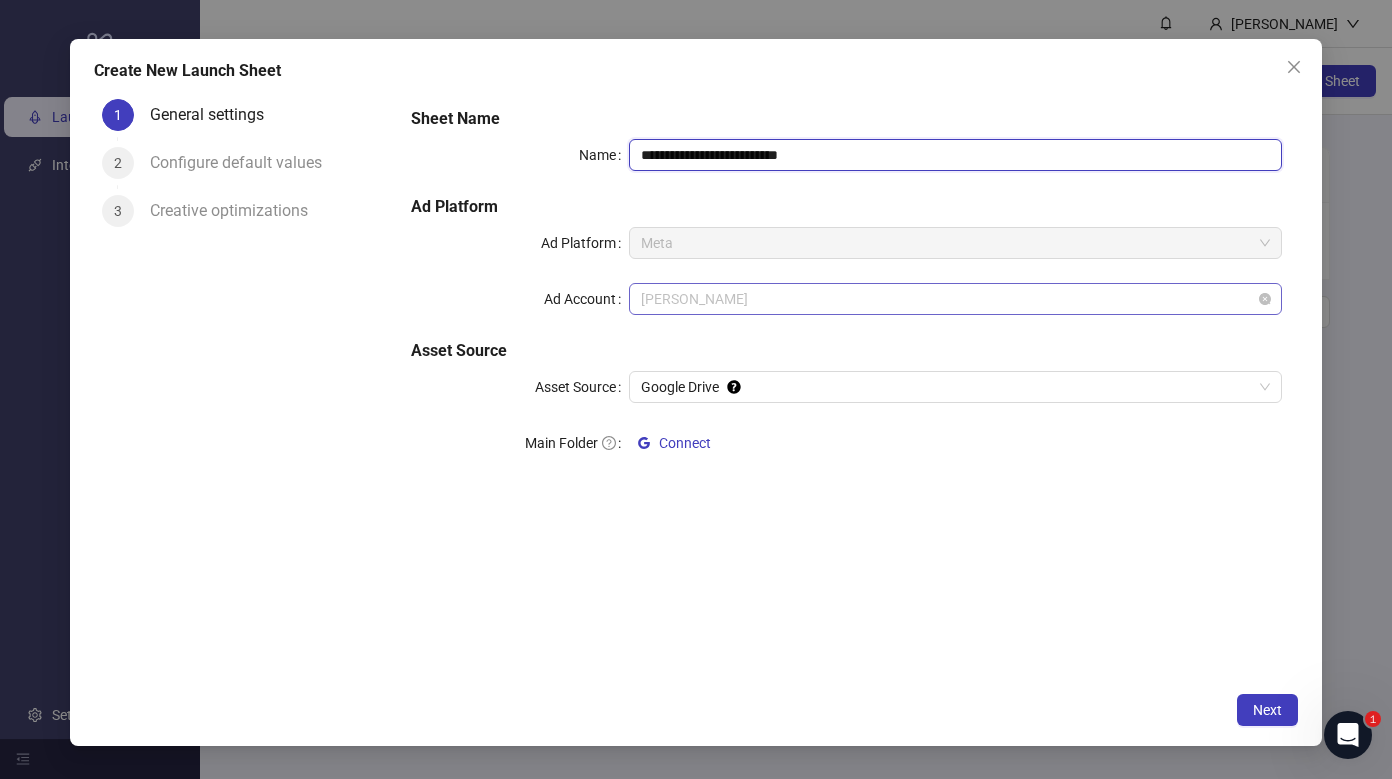 click on "Дана Кошельник" at bounding box center [956, 299] 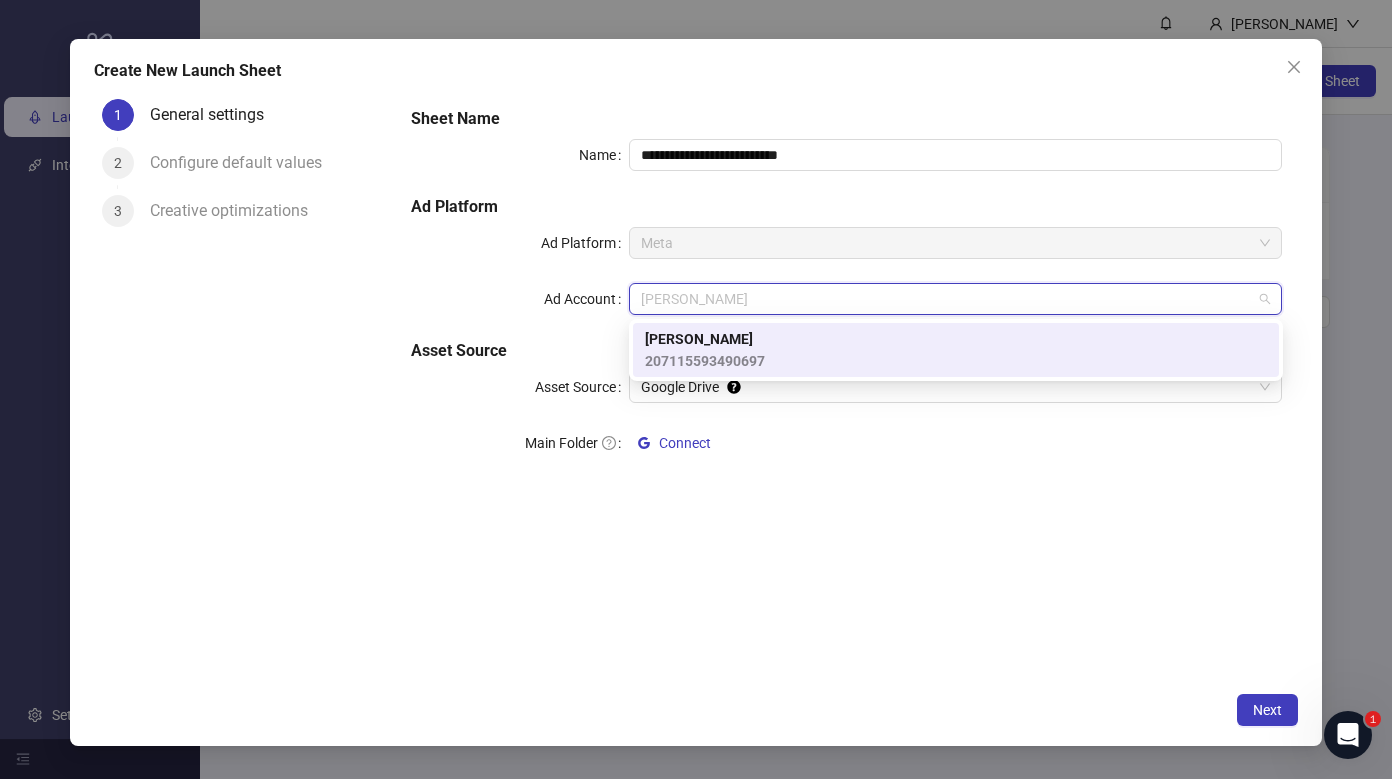 click on "Дана Кошельник 207115593490697" at bounding box center [956, 350] 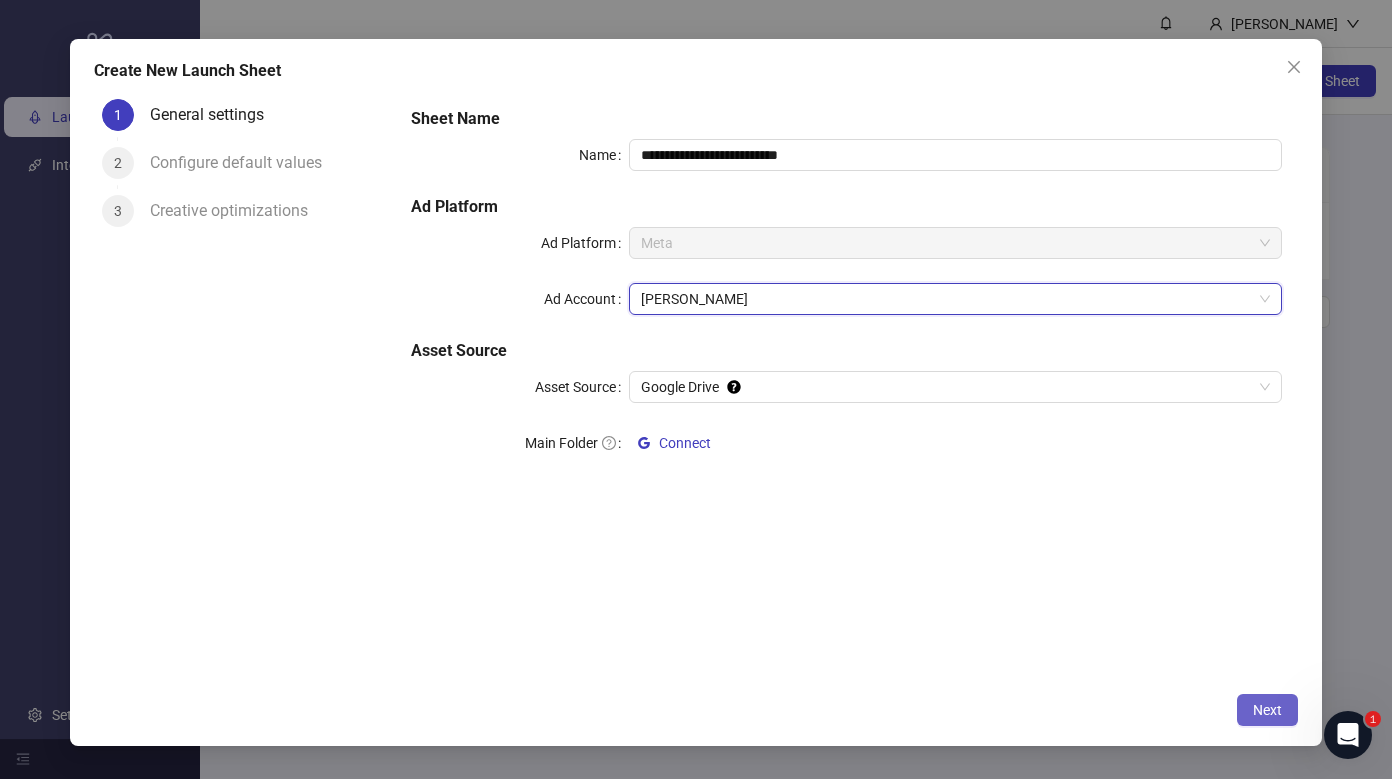 click on "Next" at bounding box center [1267, 710] 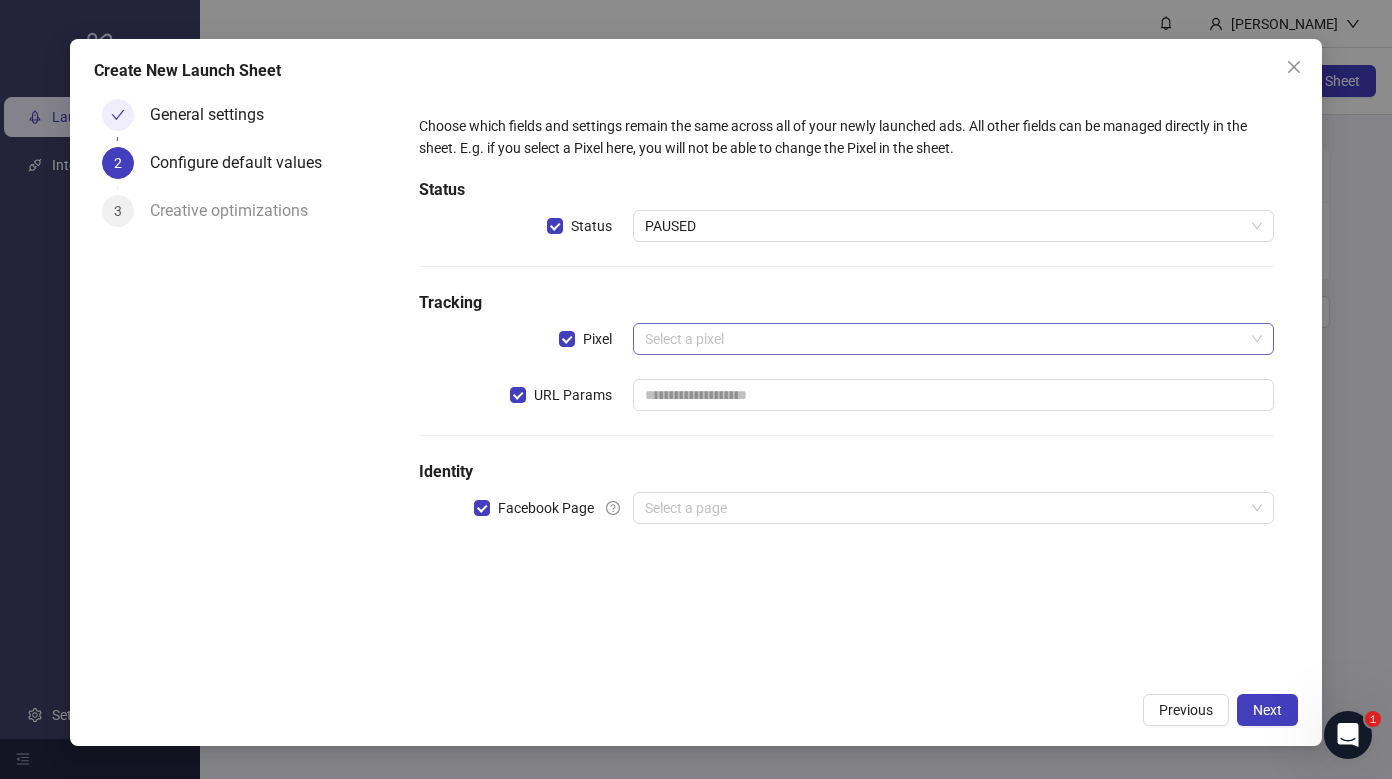 click at bounding box center [945, 339] 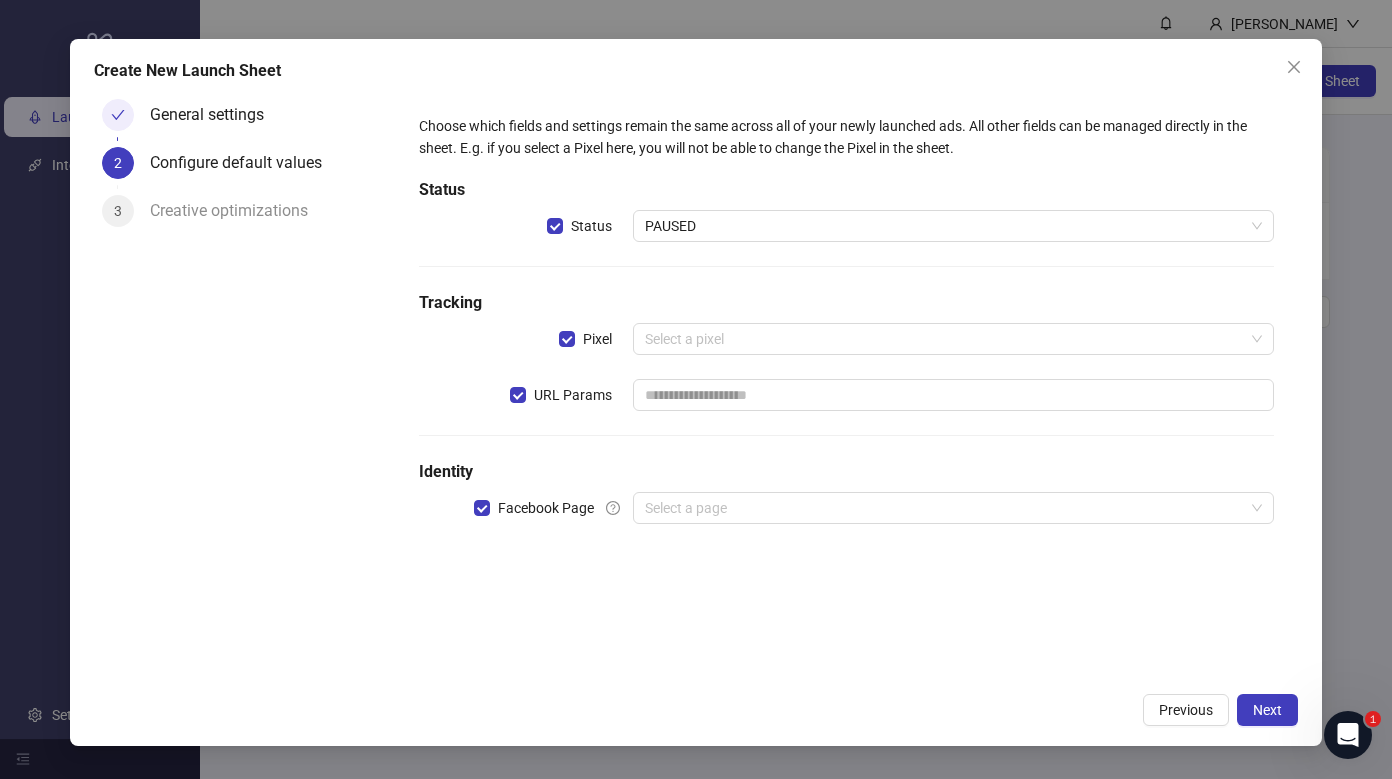 click on "Tracking" at bounding box center (847, 303) 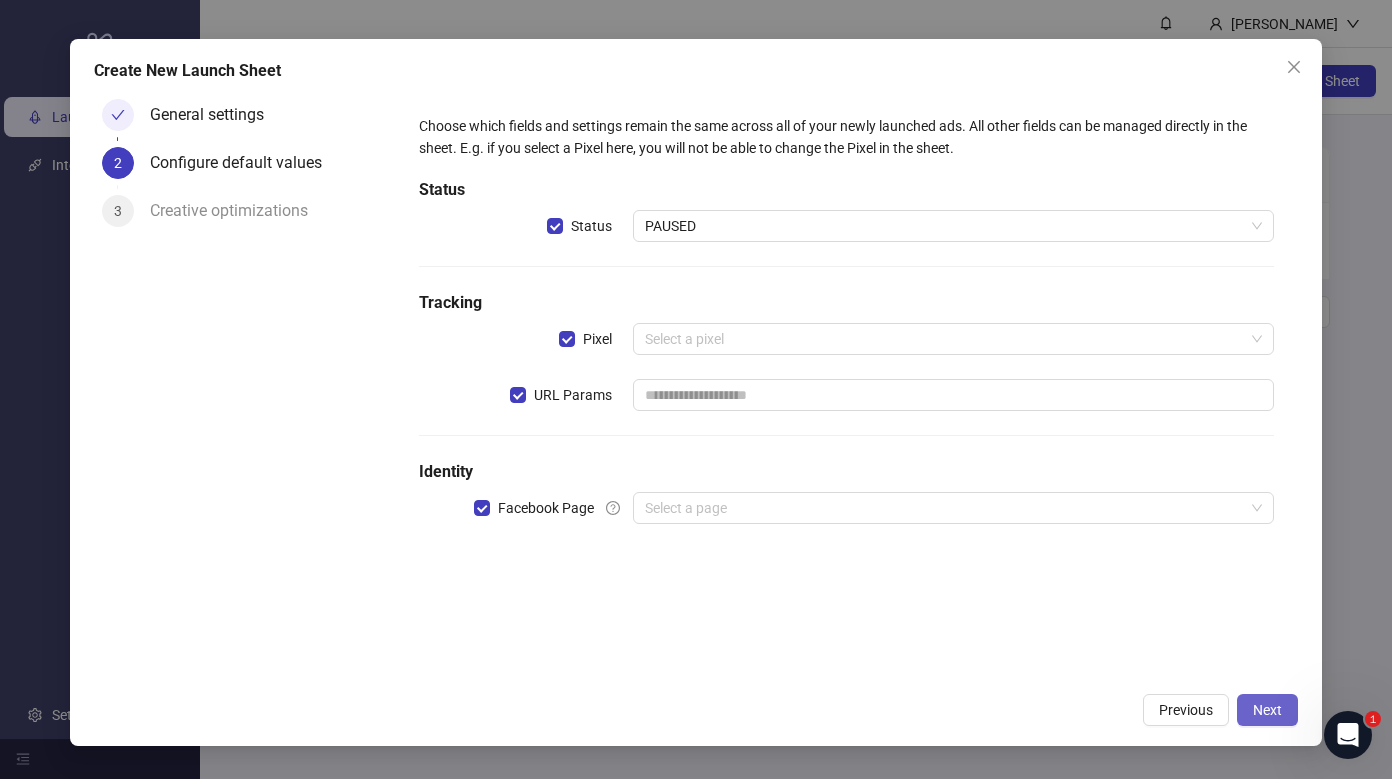 click on "Next" at bounding box center (1267, 710) 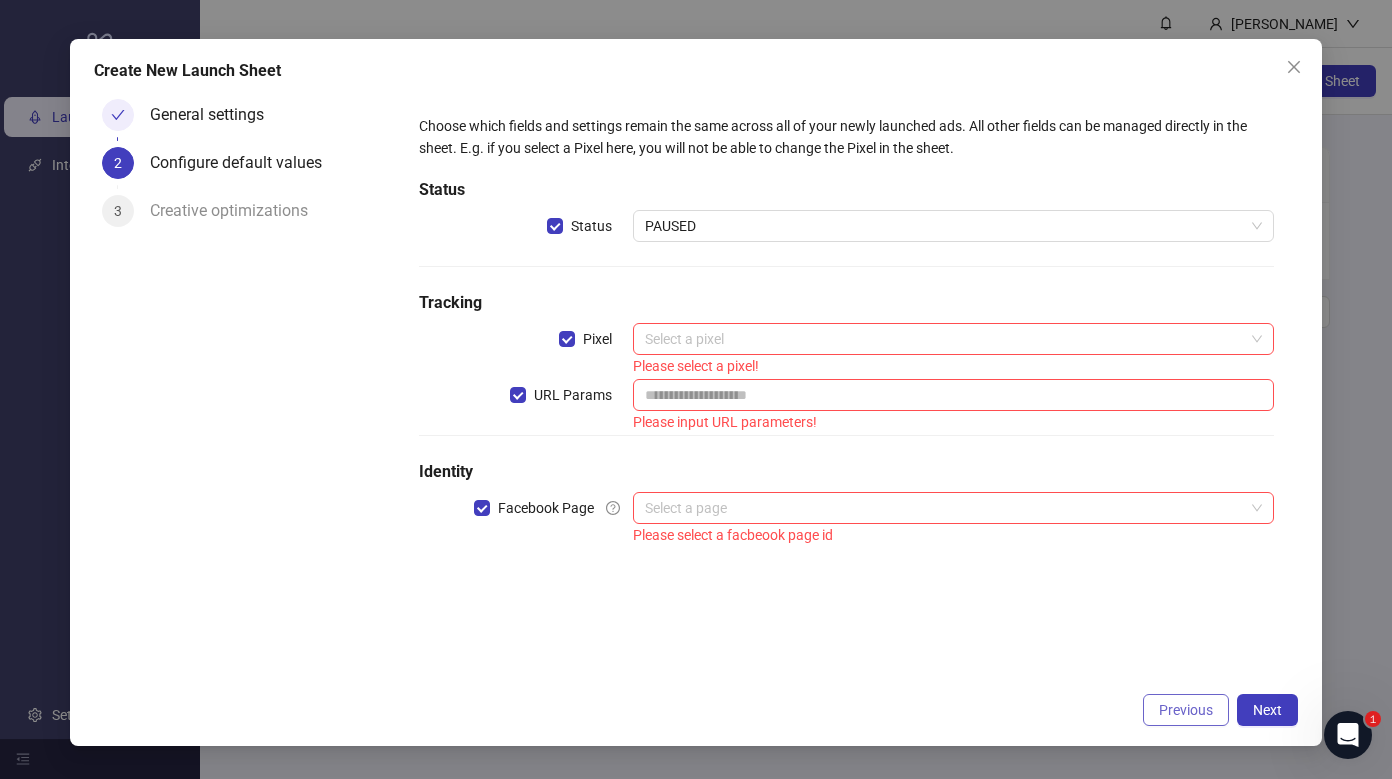 click on "Previous" at bounding box center (1186, 710) 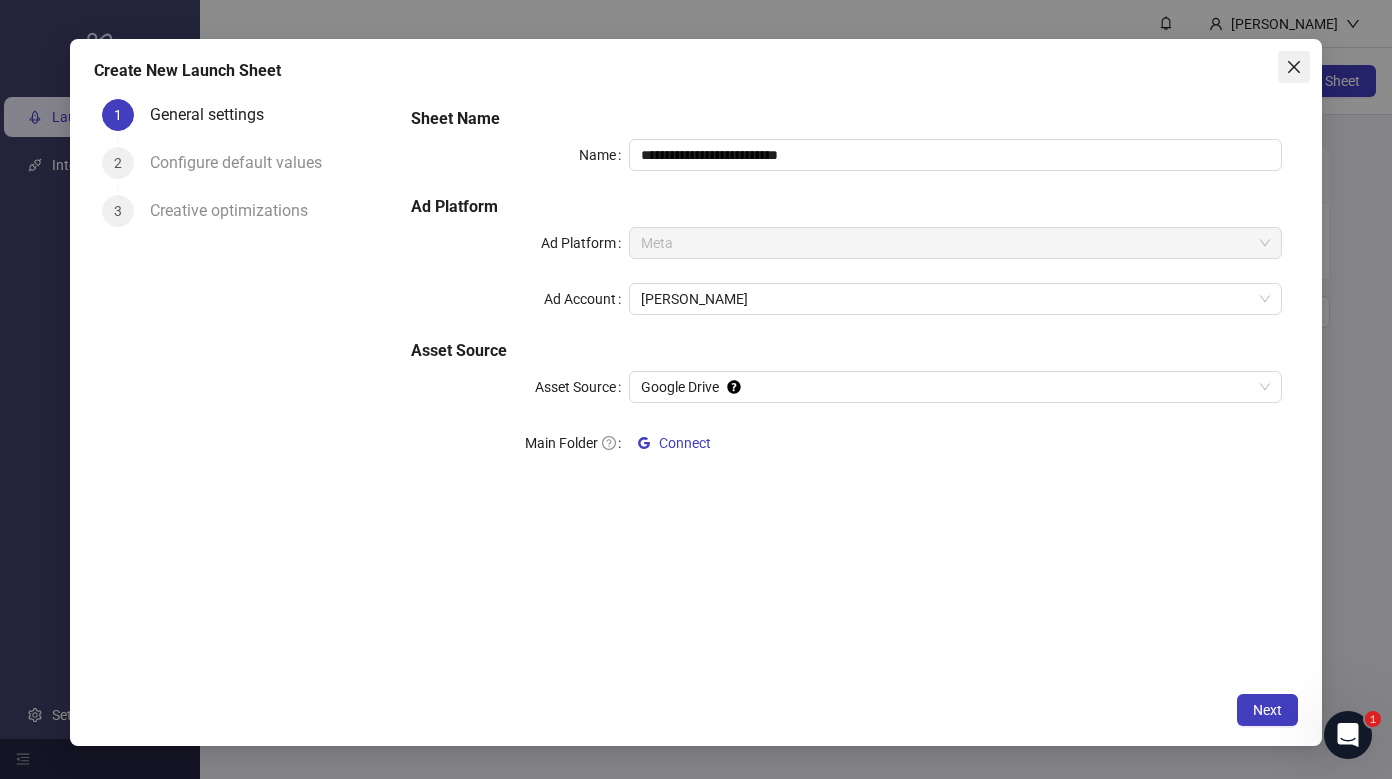 click 